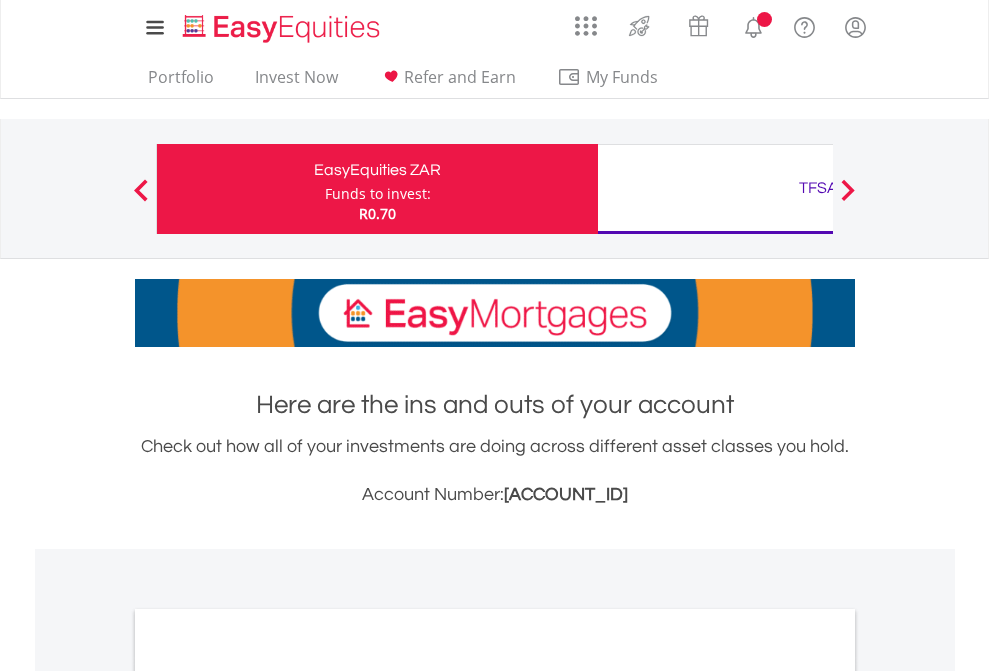 scroll, scrollTop: 0, scrollLeft: 0, axis: both 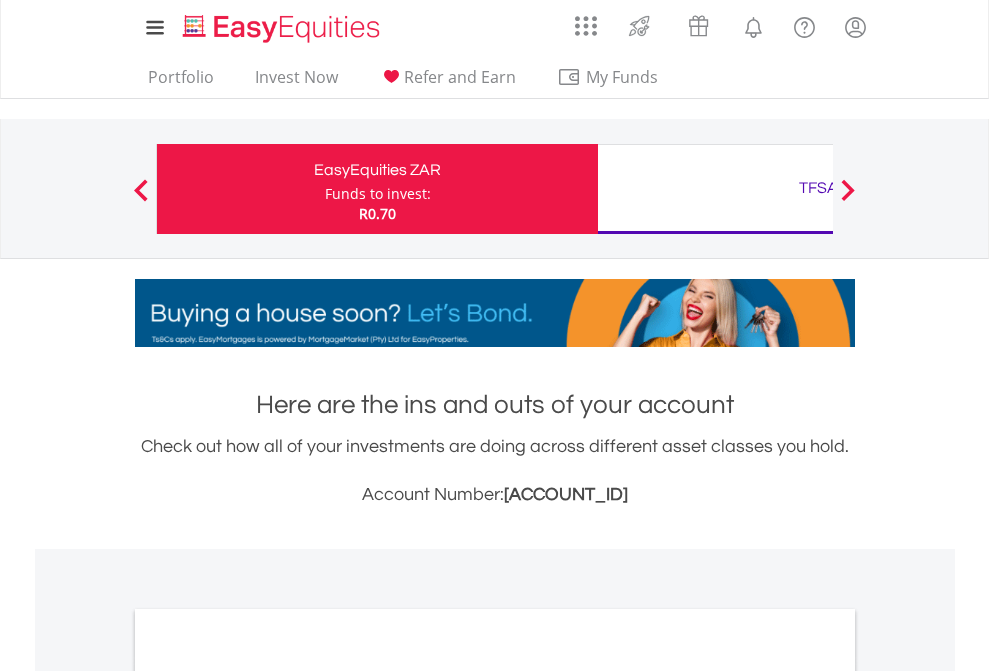 click on "Funds to invest:" at bounding box center (378, 194) 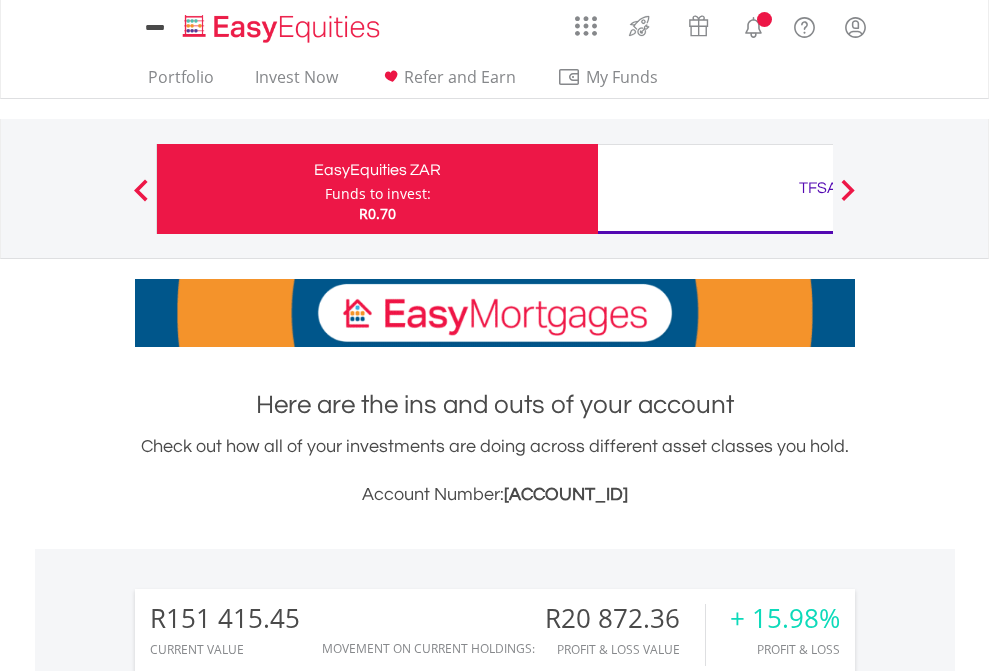 scroll, scrollTop: 0, scrollLeft: 0, axis: both 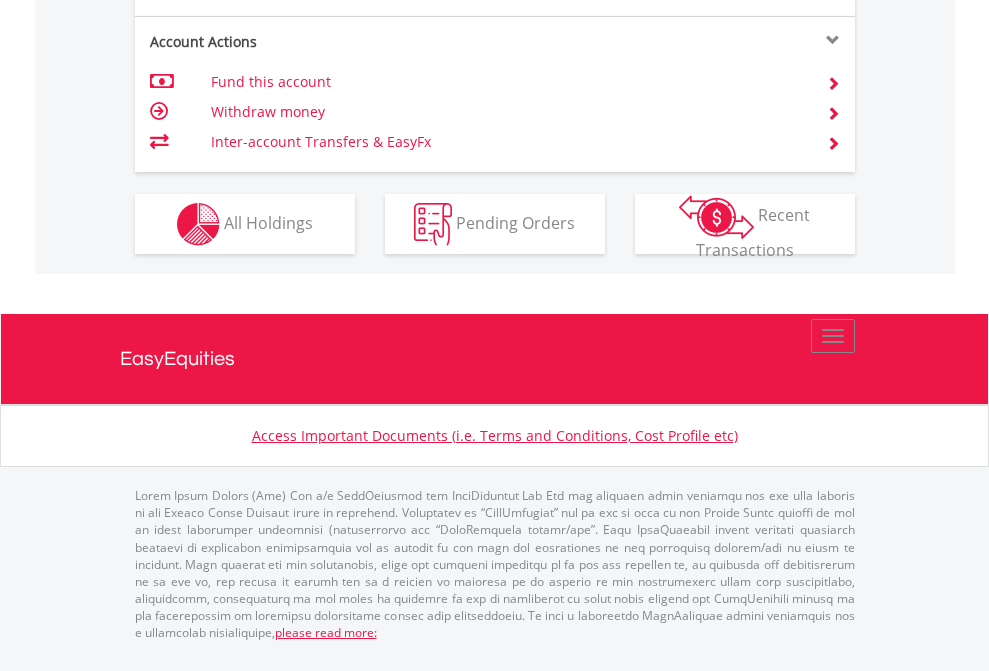 click on "Investment types" at bounding box center (706, -337) 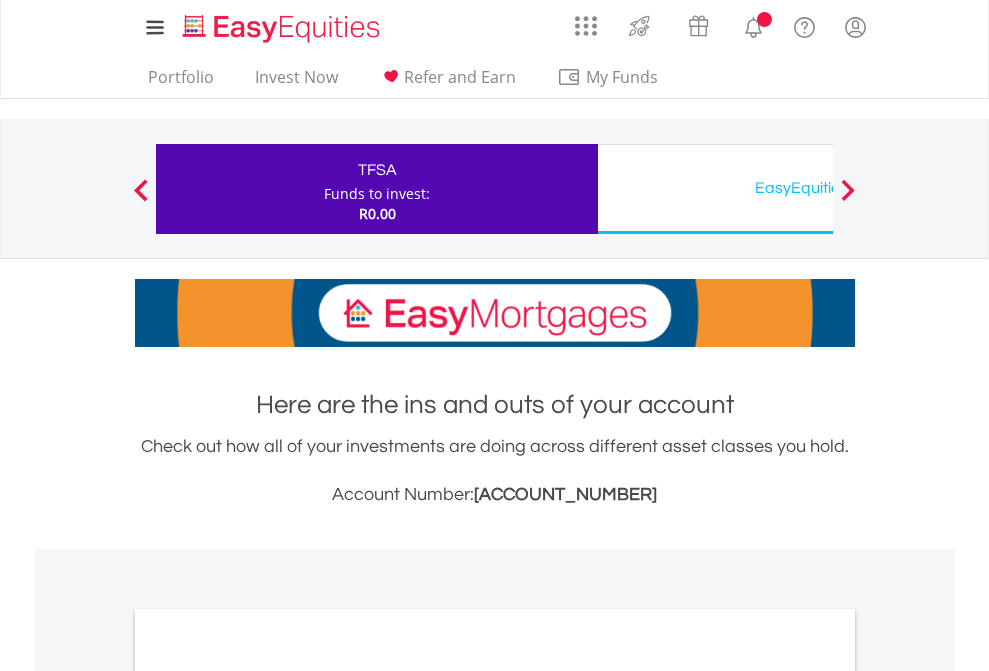 scroll, scrollTop: 0, scrollLeft: 0, axis: both 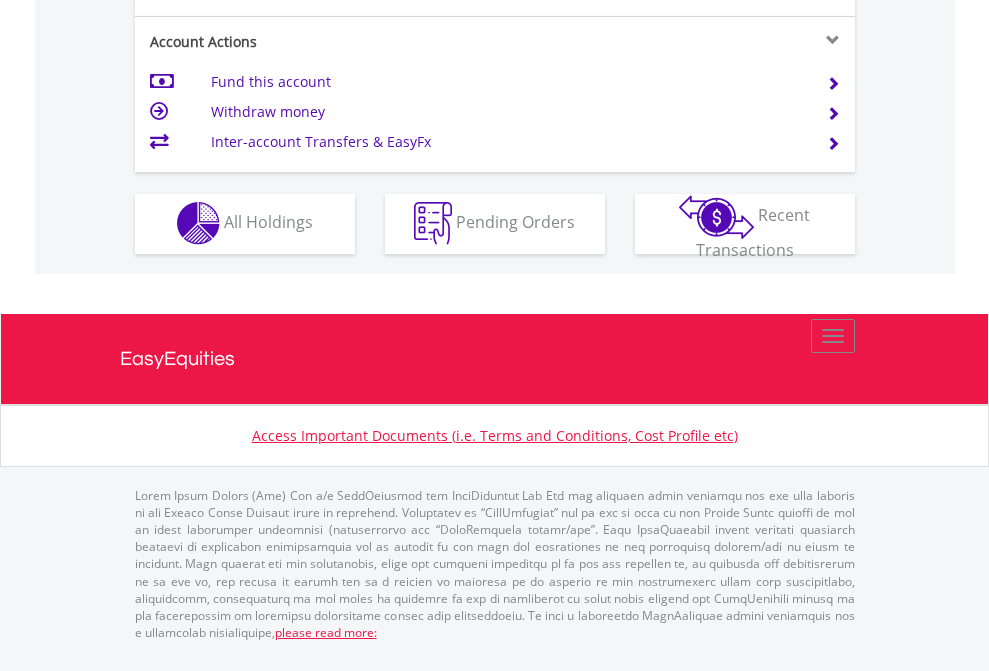 click on "Investment types" at bounding box center (706, -353) 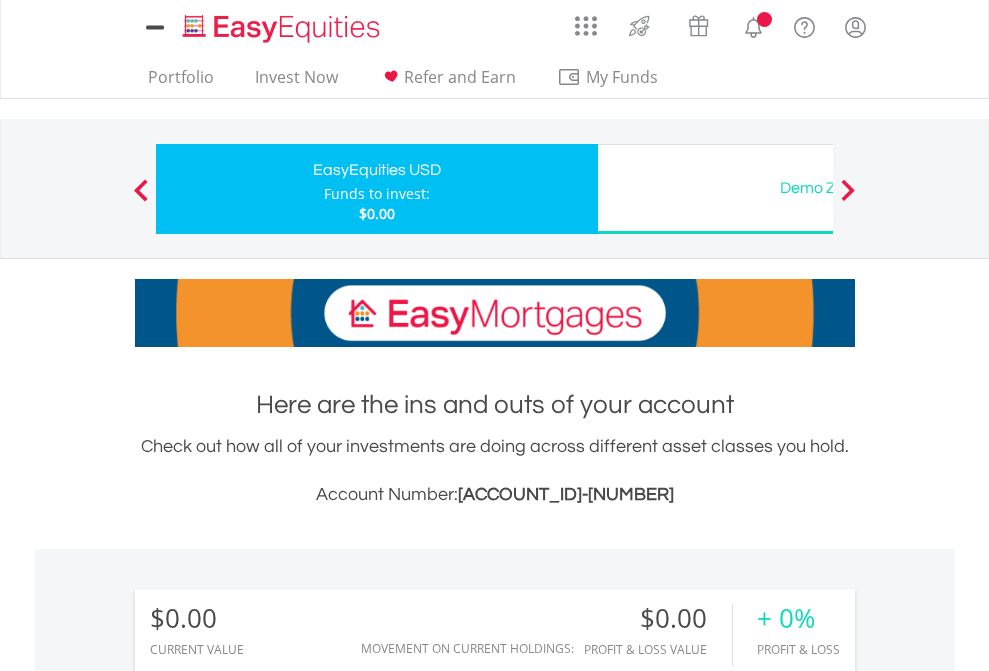 scroll, scrollTop: 0, scrollLeft: 0, axis: both 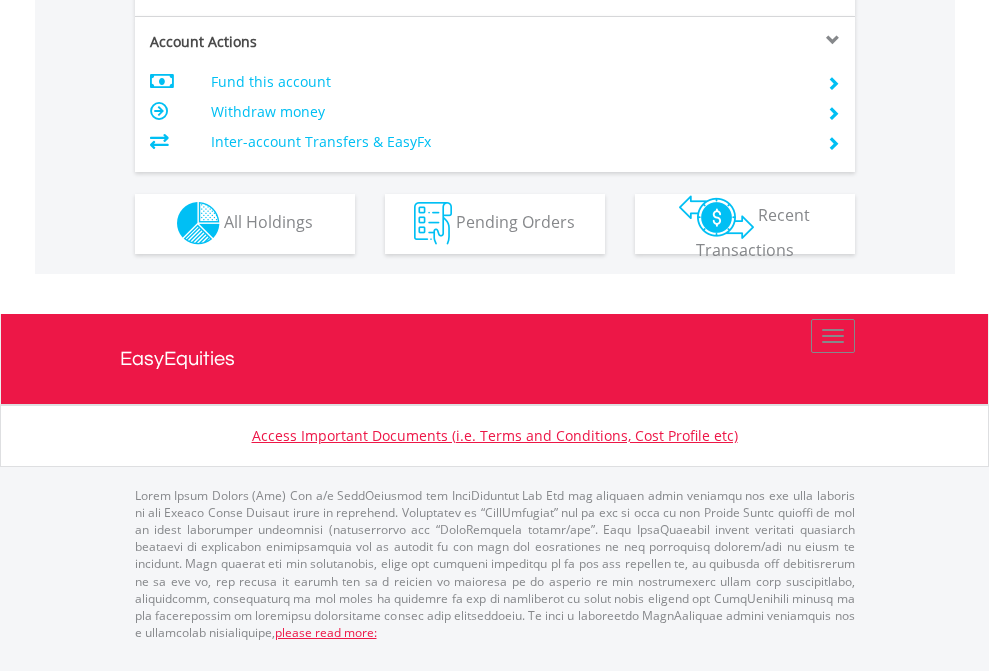 click on "Investment types" at bounding box center (706, -353) 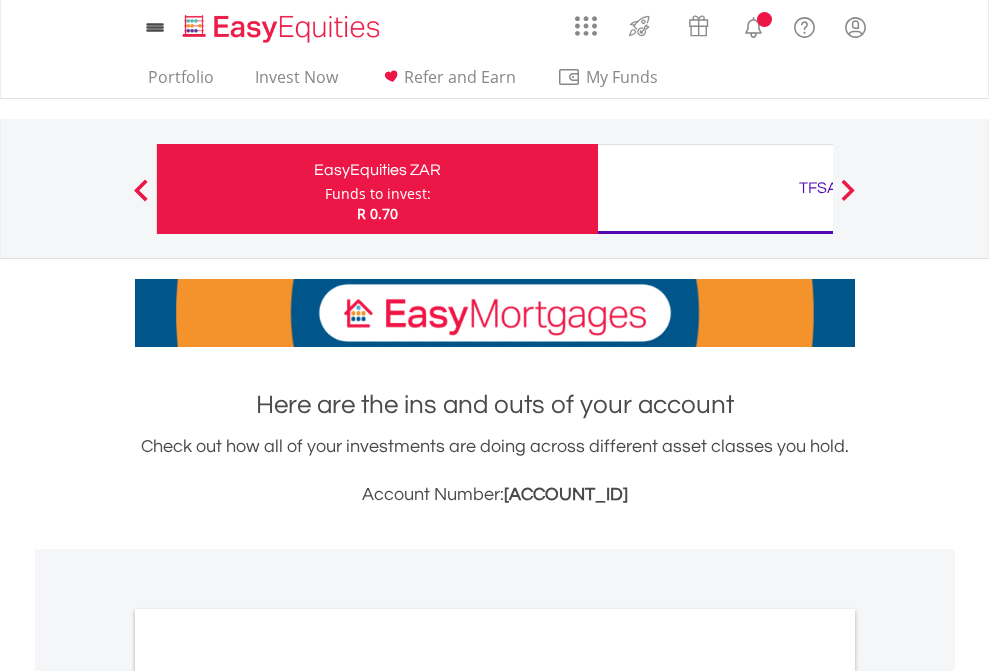 scroll, scrollTop: 0, scrollLeft: 0, axis: both 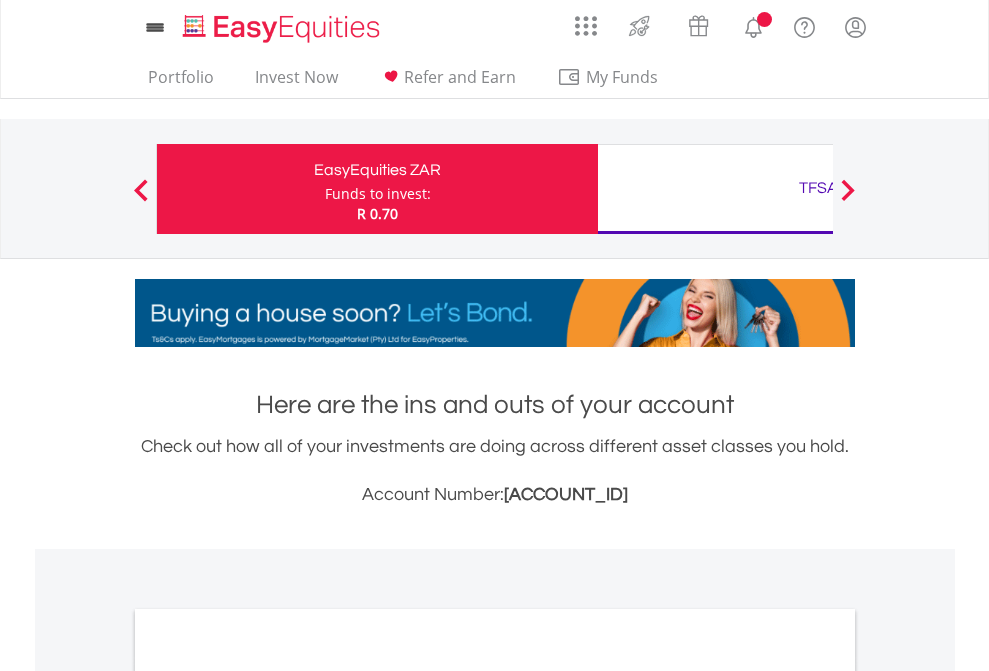 click on "All Holdings" at bounding box center [268, 1096] 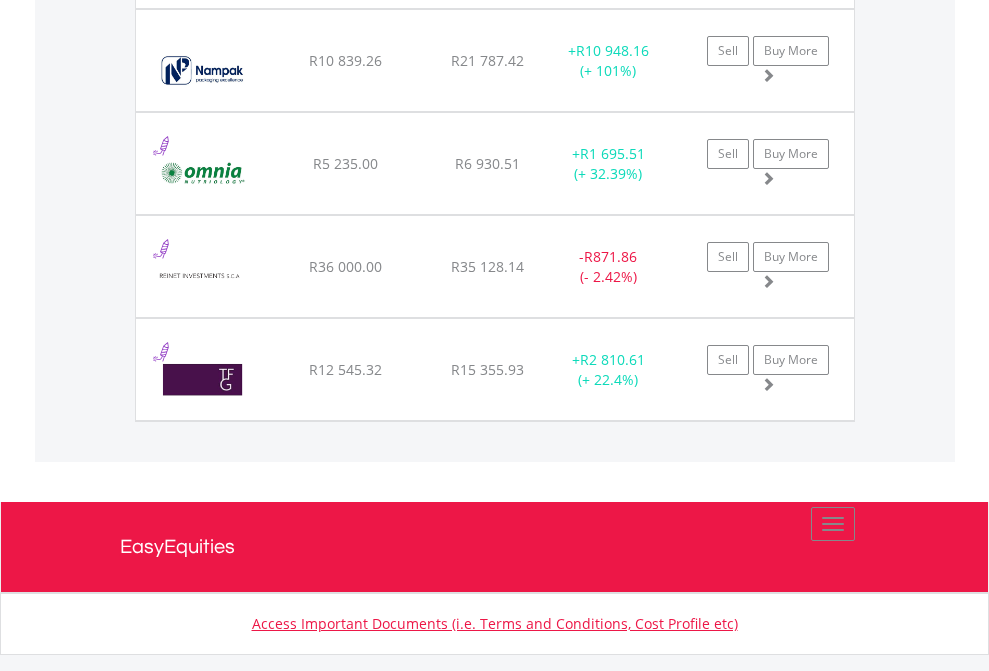 scroll, scrollTop: 2305, scrollLeft: 0, axis: vertical 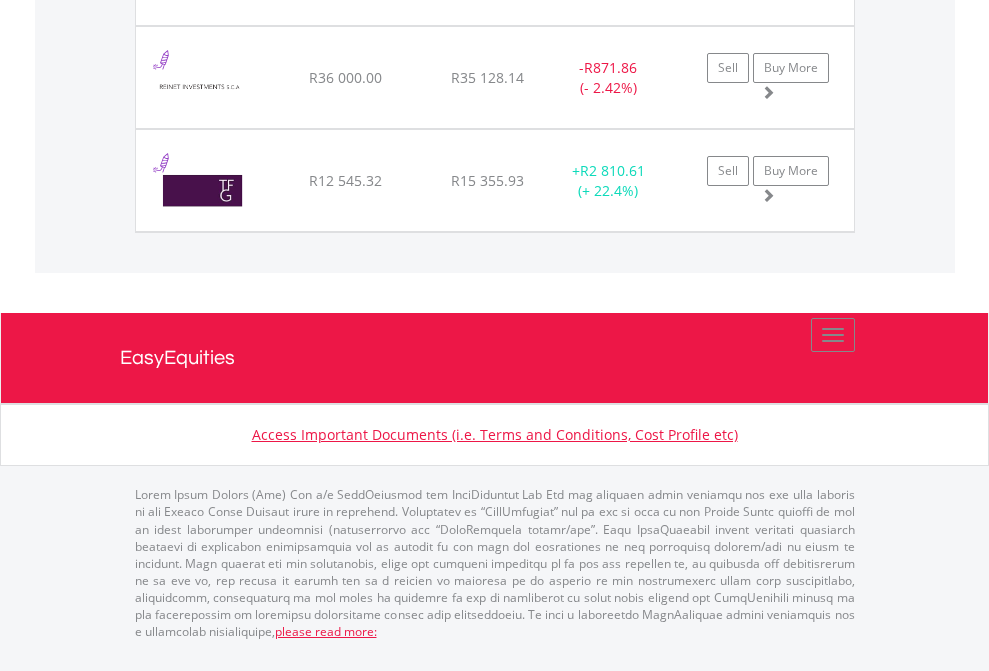click on "TFSA" at bounding box center (818, -1934) 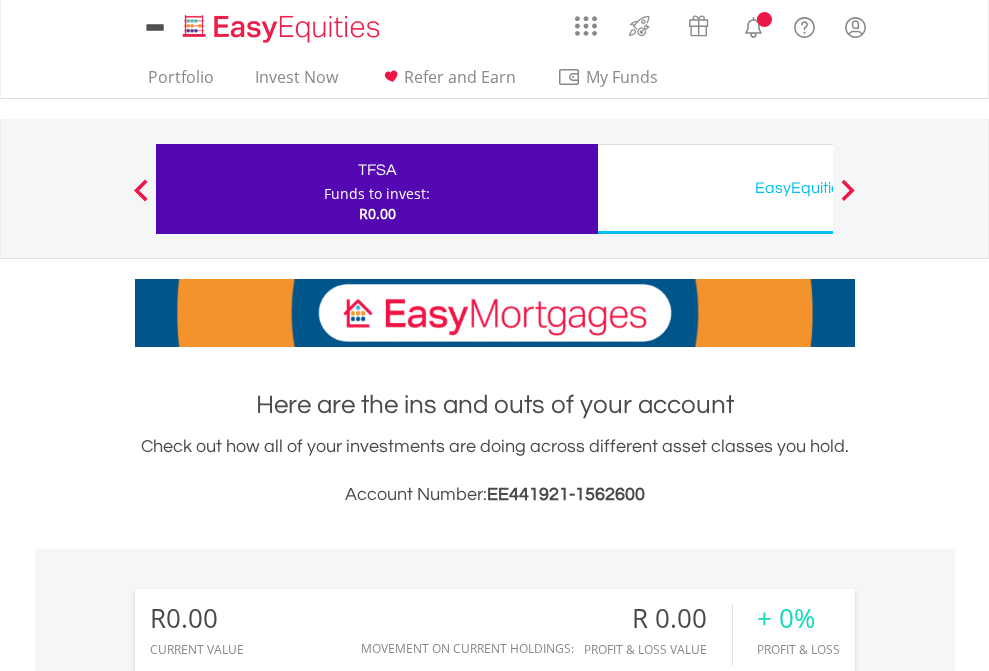 click on "All Holdings" at bounding box center [268, 1442] 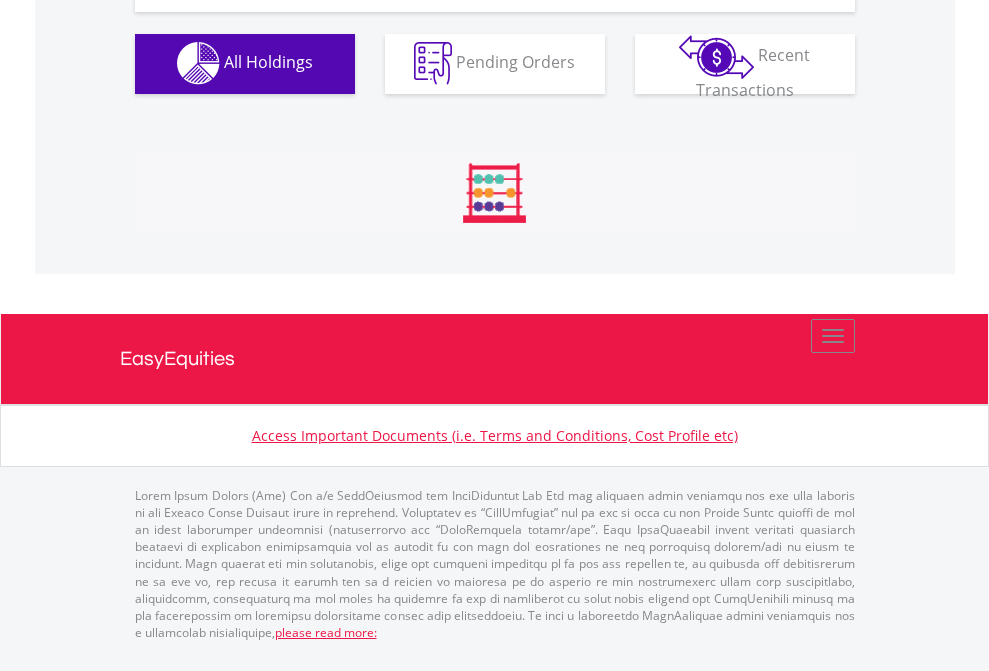 scroll, scrollTop: 1486, scrollLeft: 0, axis: vertical 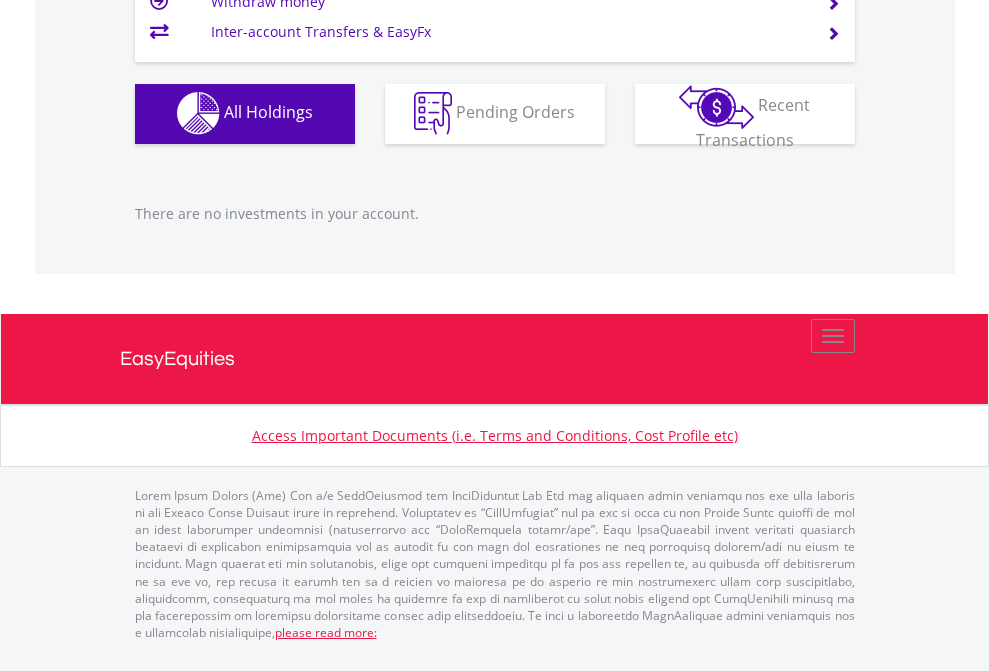 click on "EasyEquities USD" at bounding box center [818, -1142] 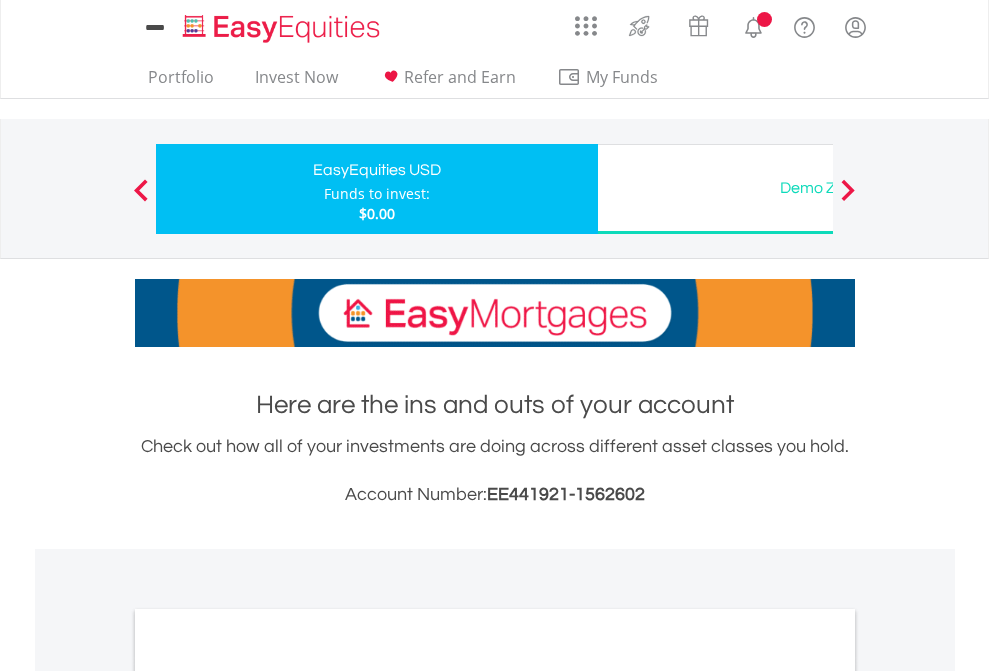 scroll, scrollTop: 0, scrollLeft: 0, axis: both 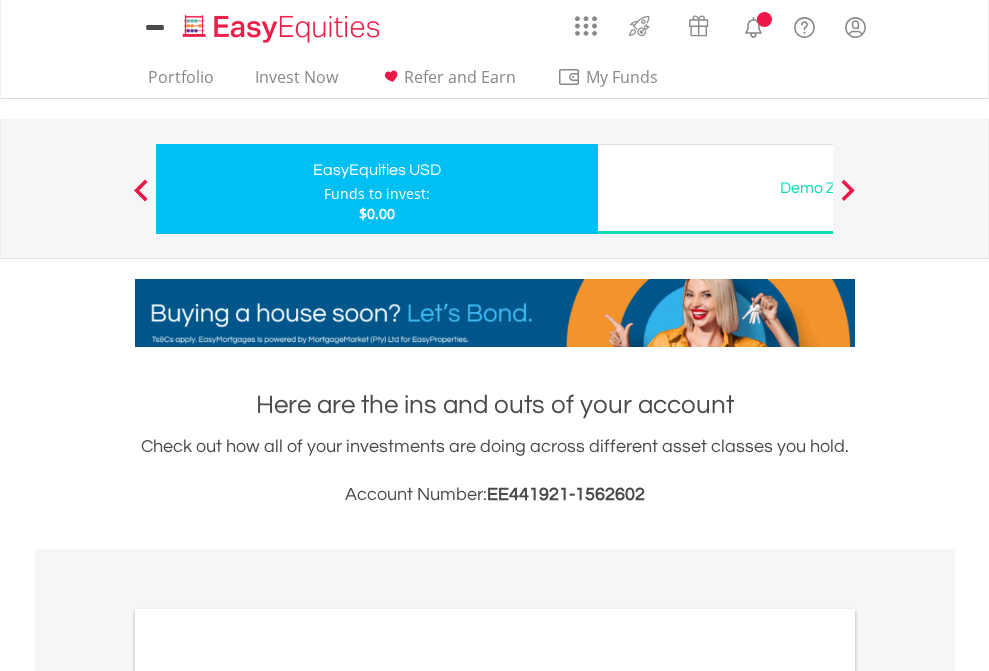 click on "All Holdings" at bounding box center (268, 1096) 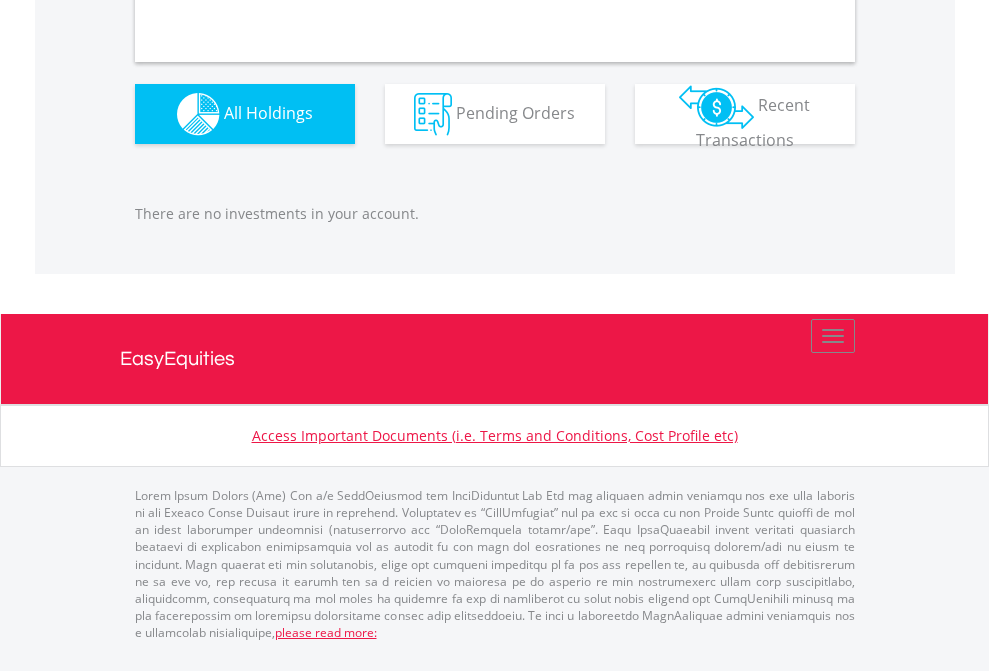 scroll, scrollTop: 1980, scrollLeft: 0, axis: vertical 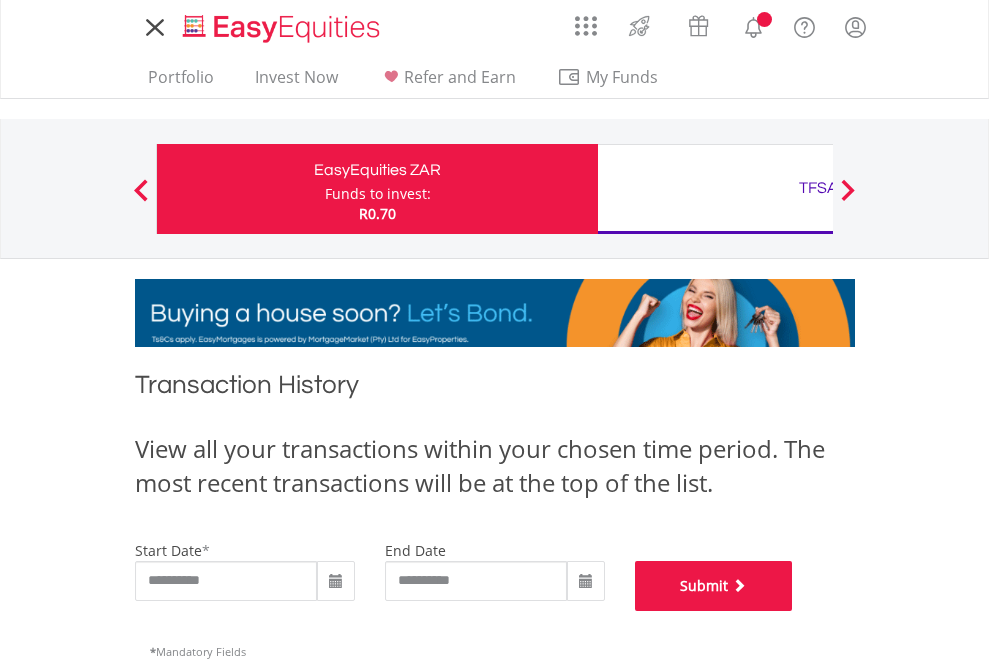 click on "Submit" at bounding box center (714, 586) 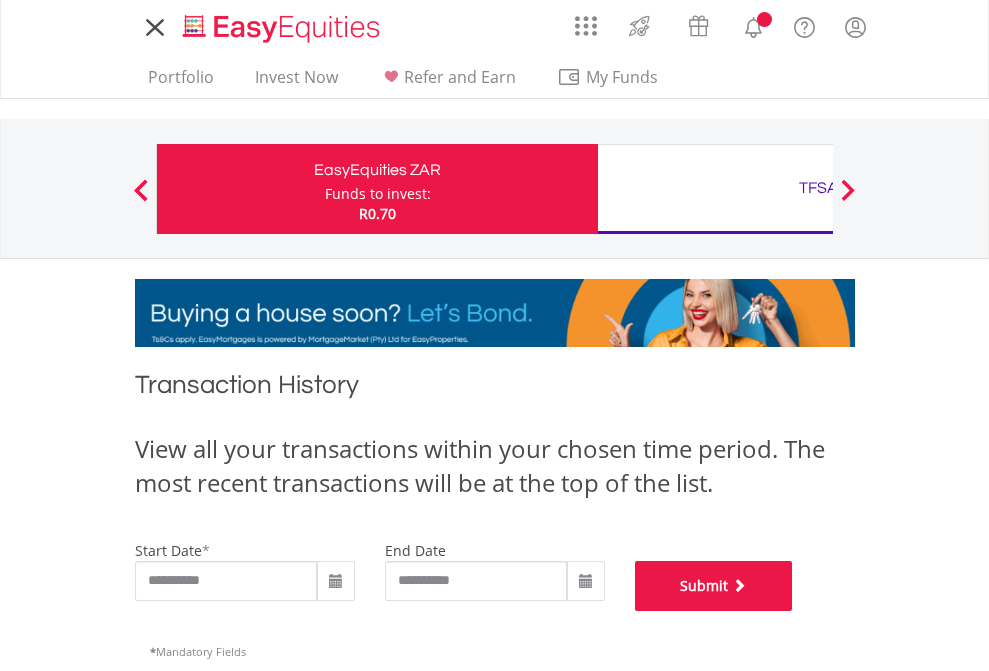 scroll, scrollTop: 811, scrollLeft: 0, axis: vertical 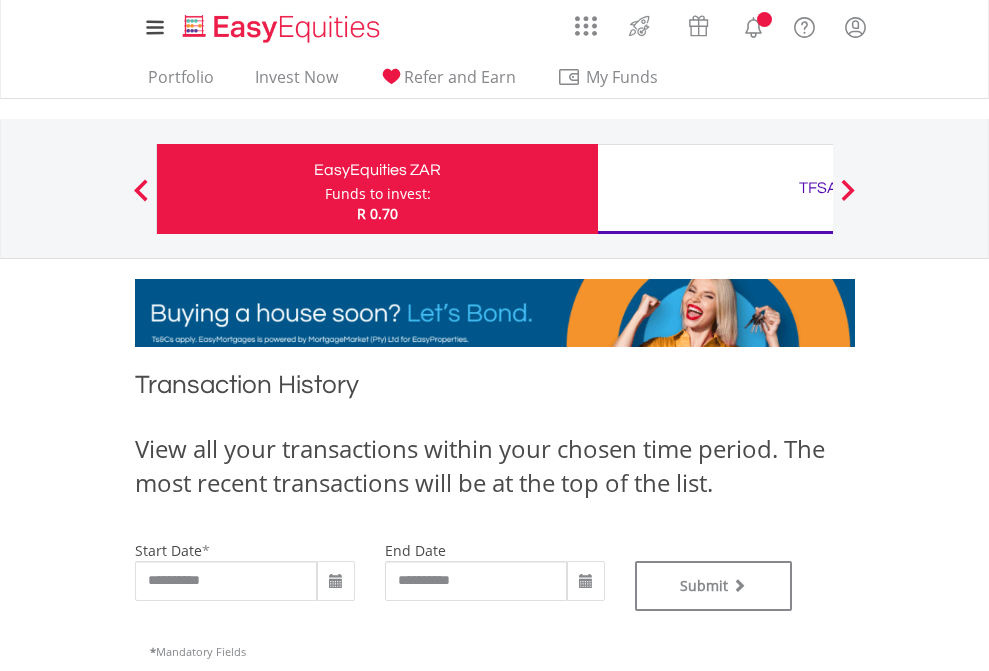 click on "TFSA" at bounding box center [818, 188] 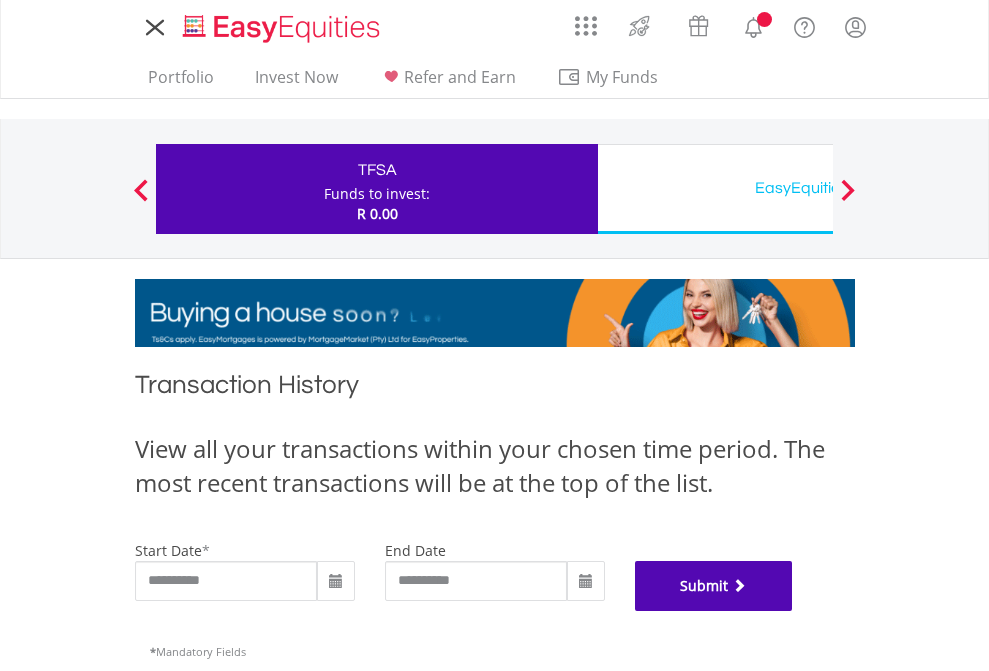 click on "Submit" at bounding box center [714, 586] 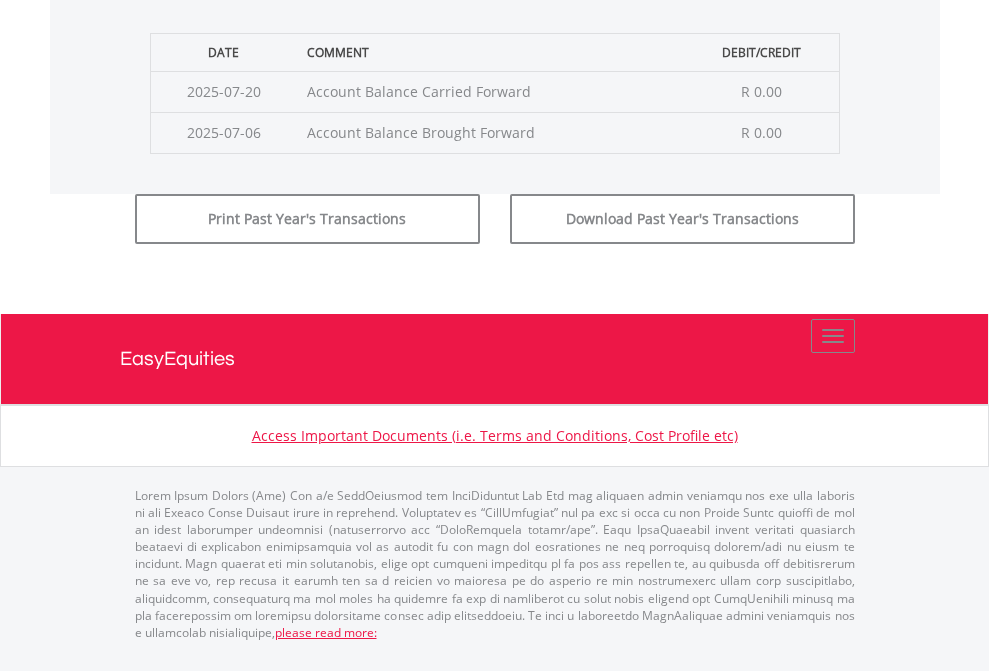 scroll, scrollTop: 811, scrollLeft: 0, axis: vertical 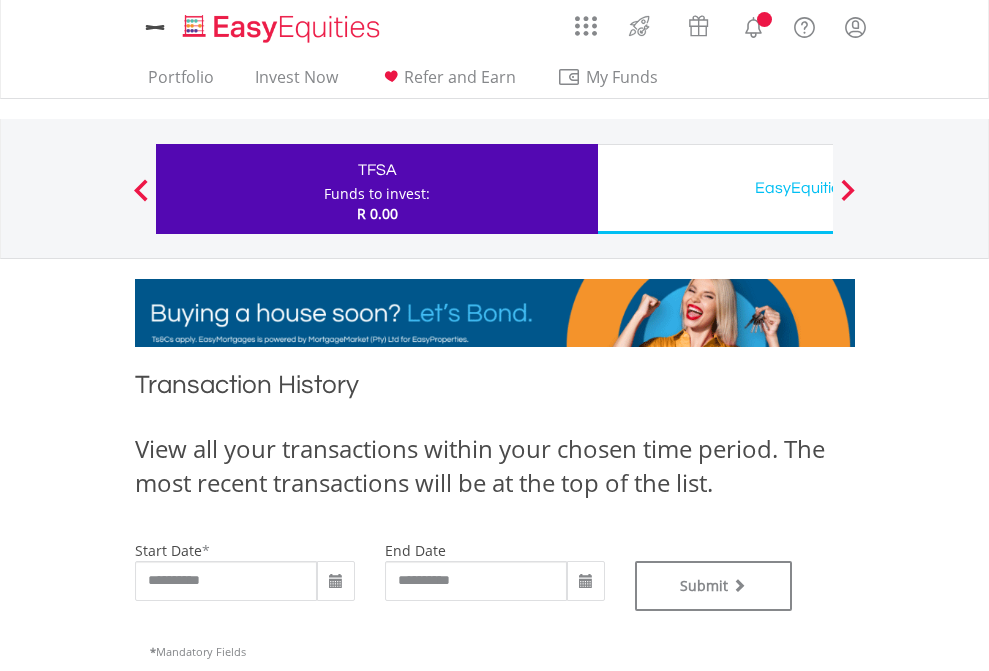 click on "EasyEquities USD" at bounding box center [818, 188] 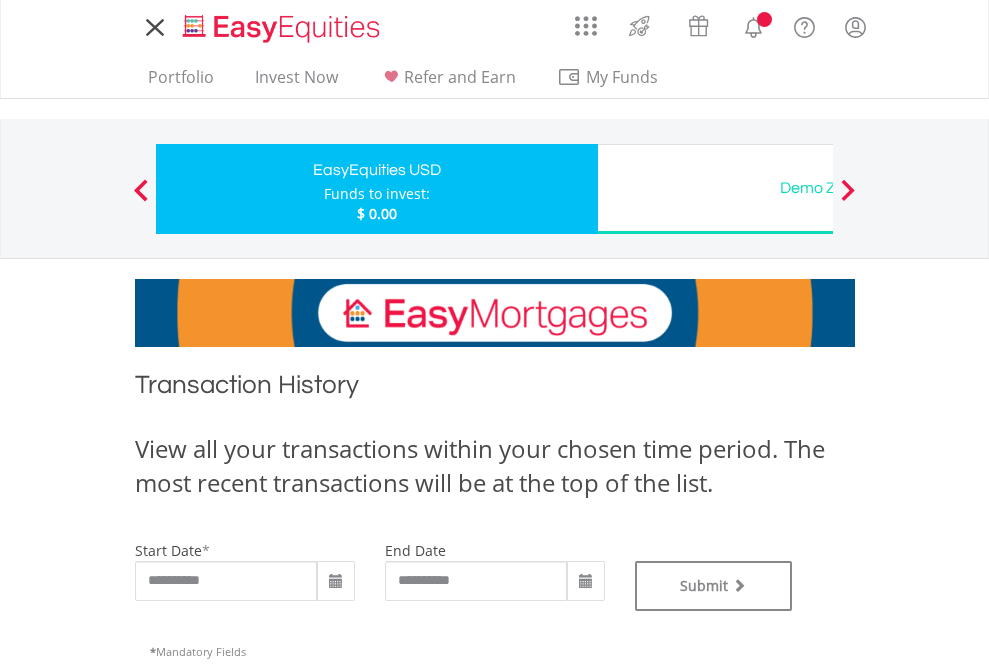 scroll, scrollTop: 0, scrollLeft: 0, axis: both 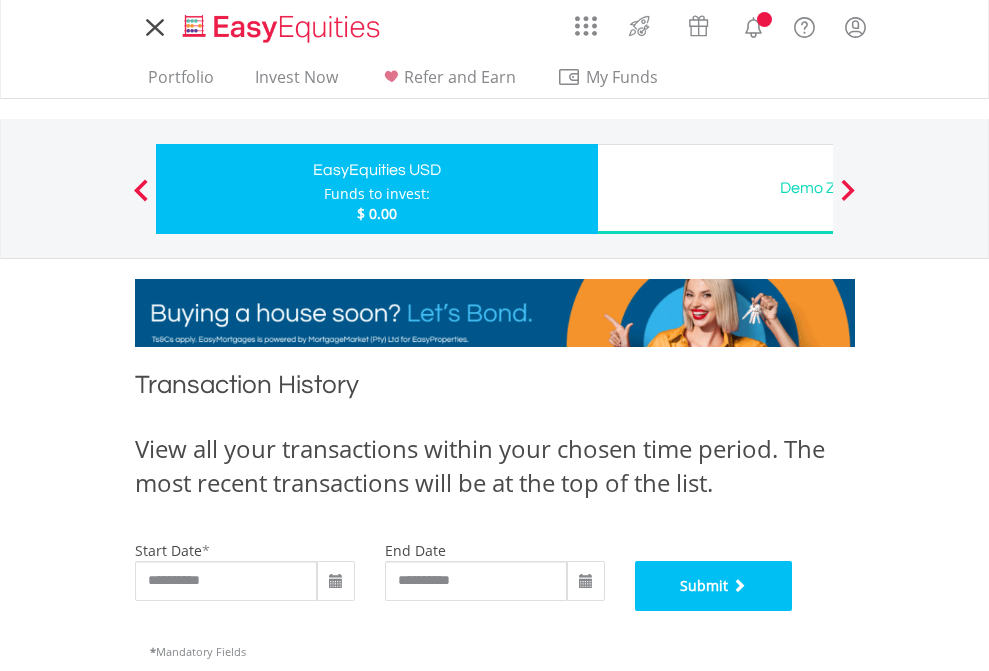 click on "Submit" at bounding box center [714, 586] 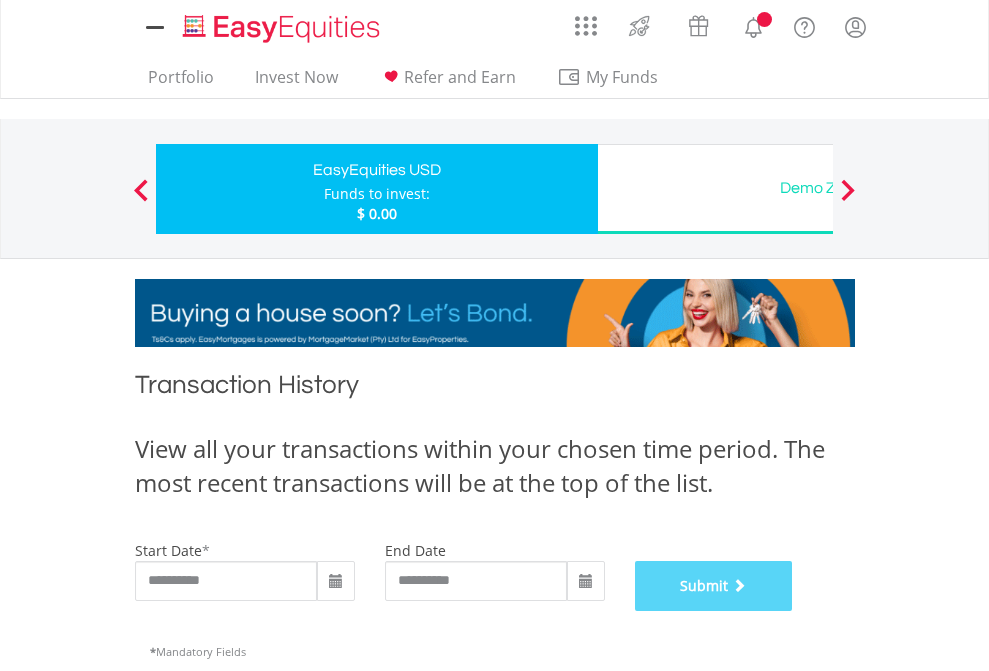 scroll, scrollTop: 811, scrollLeft: 0, axis: vertical 